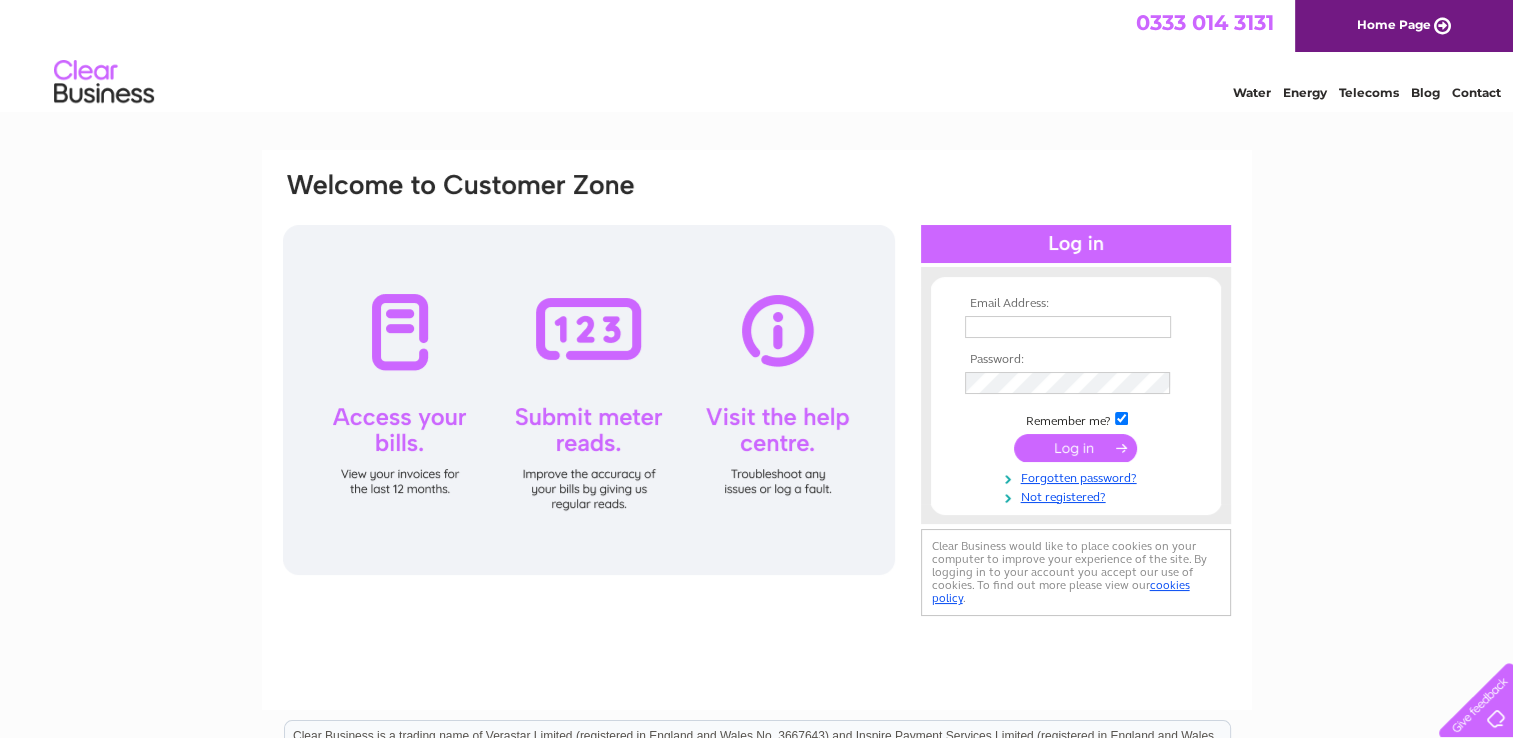 scroll, scrollTop: 0, scrollLeft: 0, axis: both 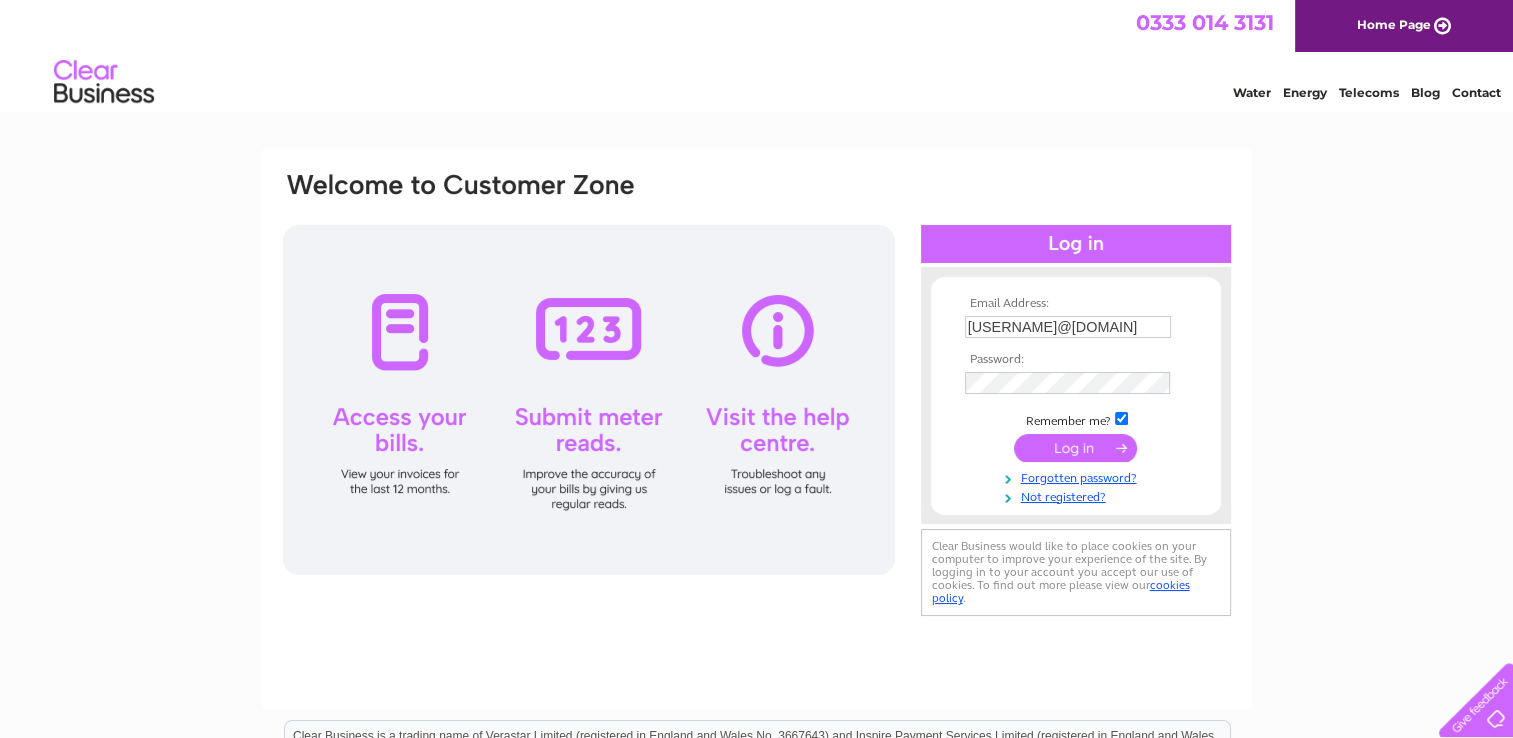 click at bounding box center (1075, 448) 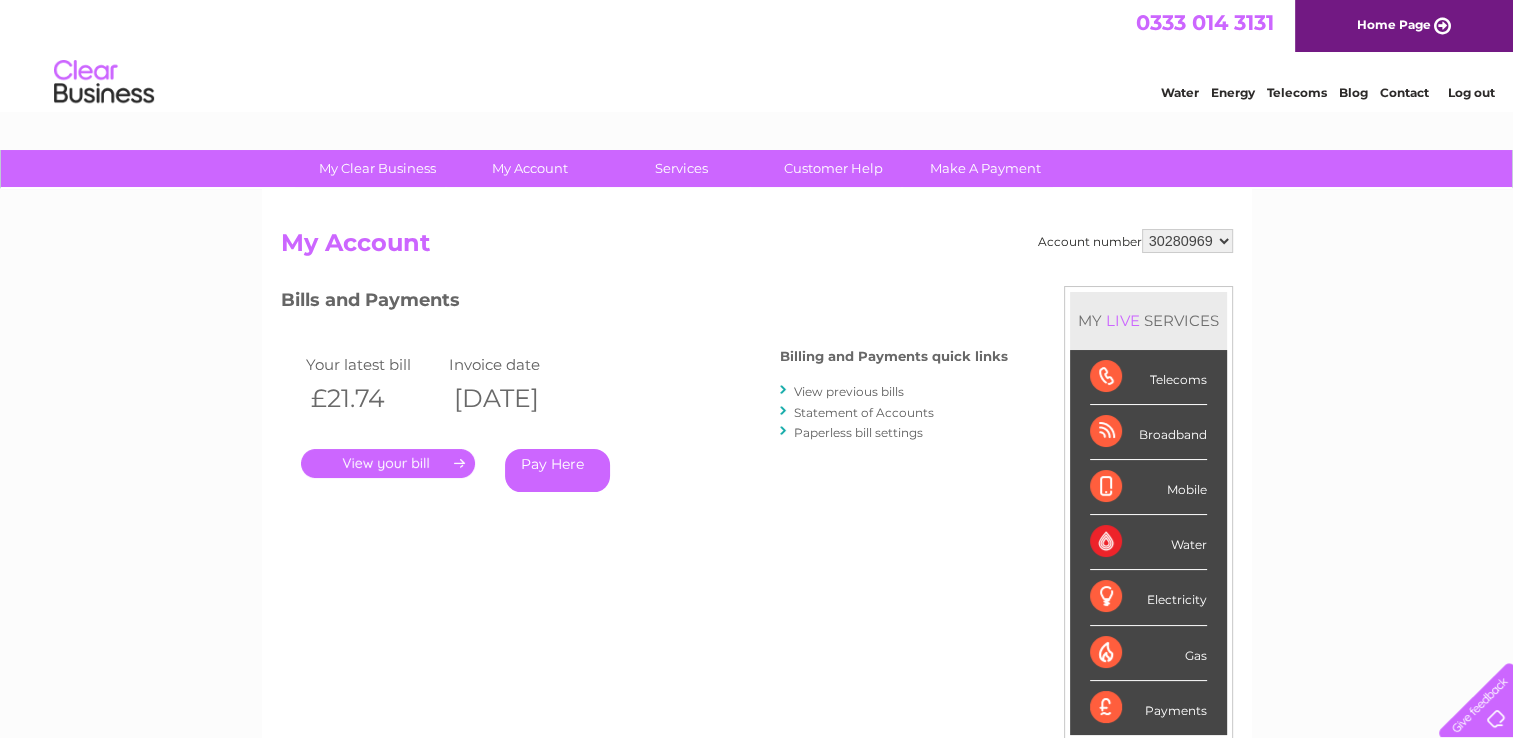 scroll, scrollTop: 0, scrollLeft: 0, axis: both 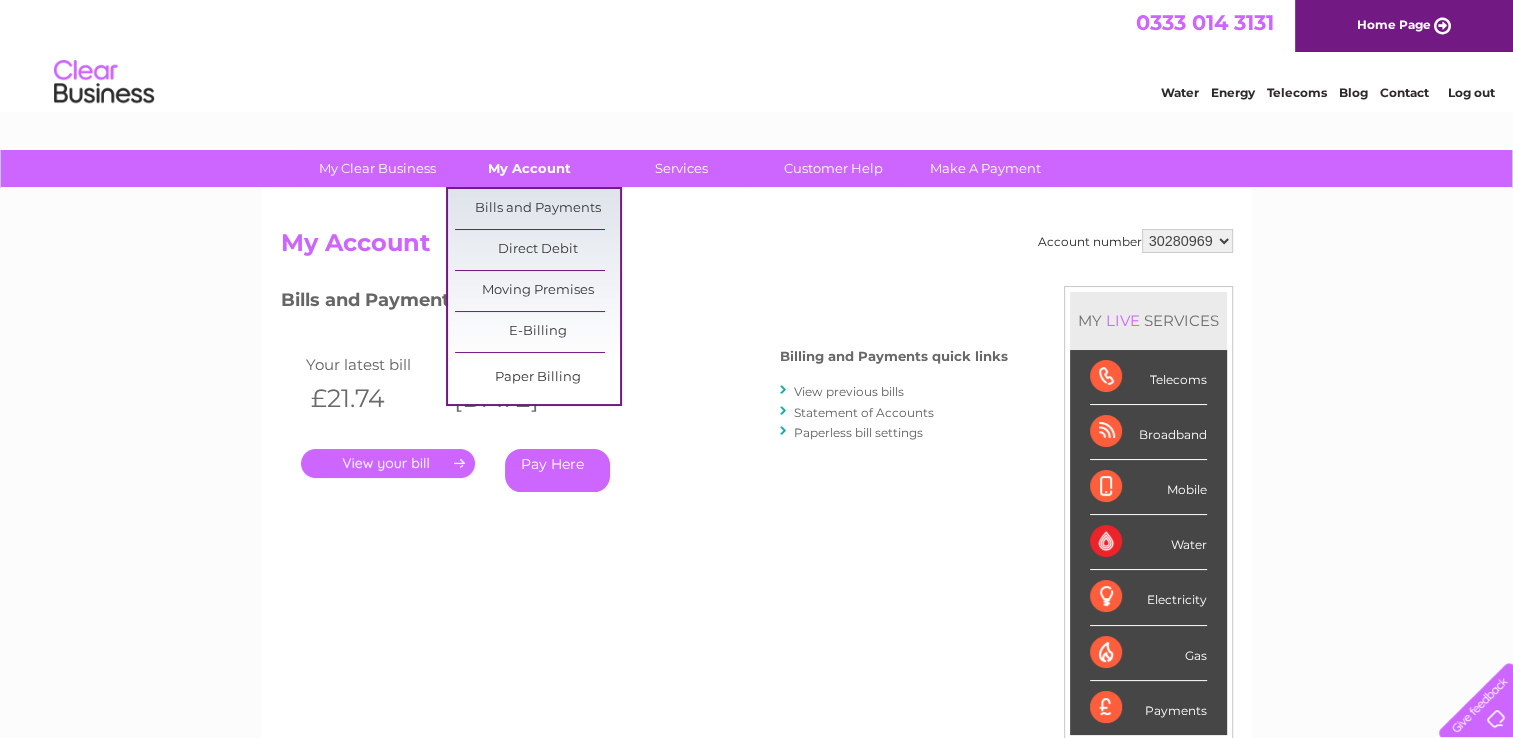 click on "My Account" at bounding box center [529, 168] 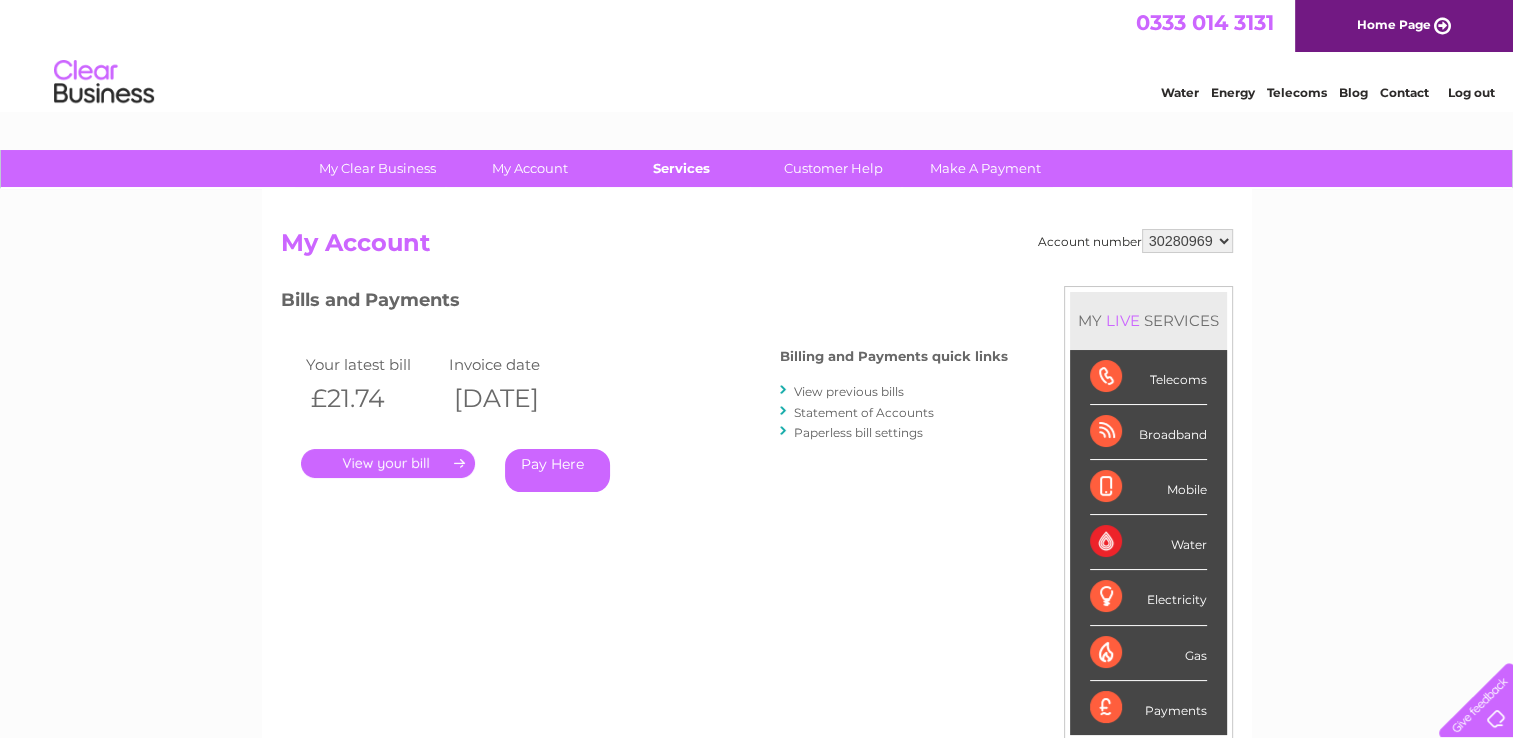 scroll, scrollTop: 0, scrollLeft: 0, axis: both 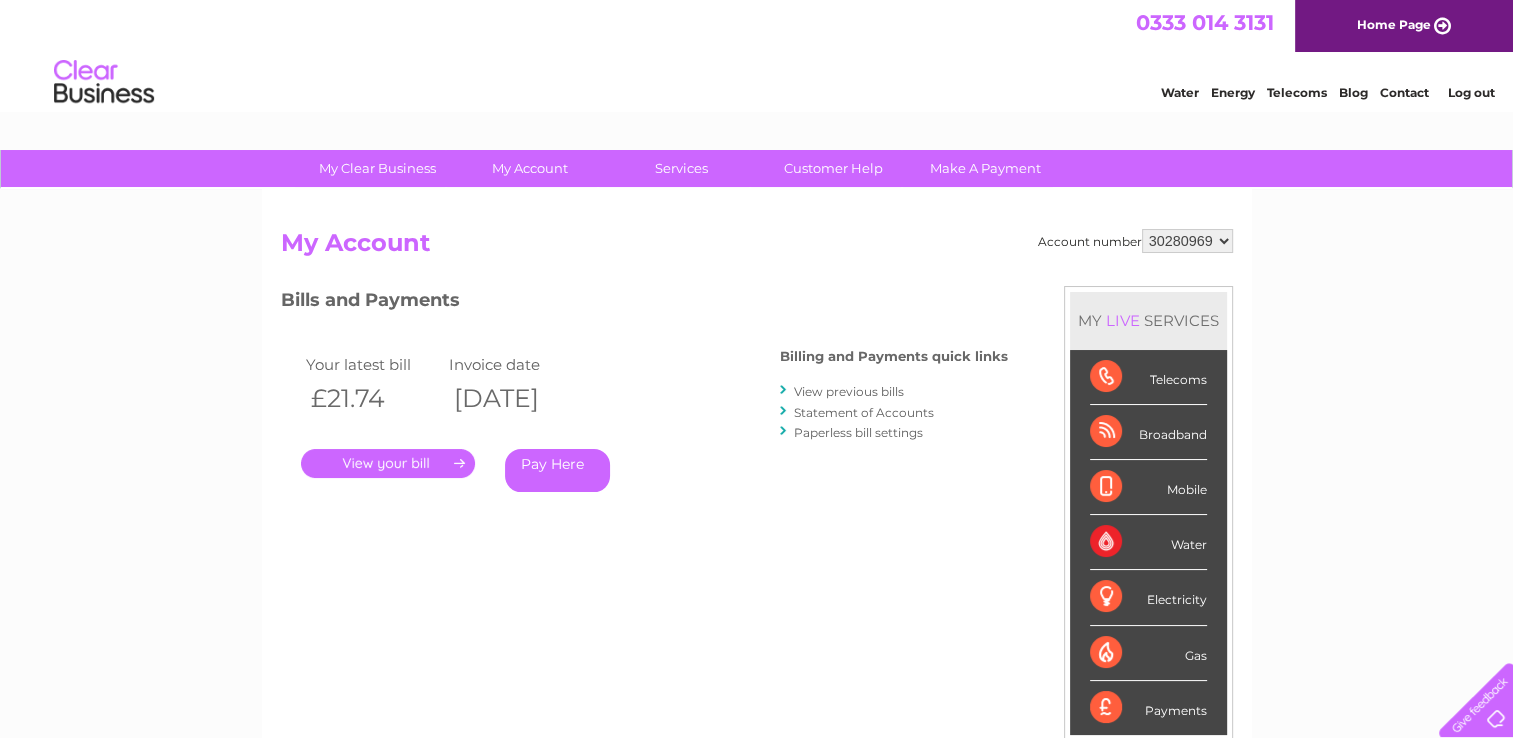 click on "Water" at bounding box center [1180, 92] 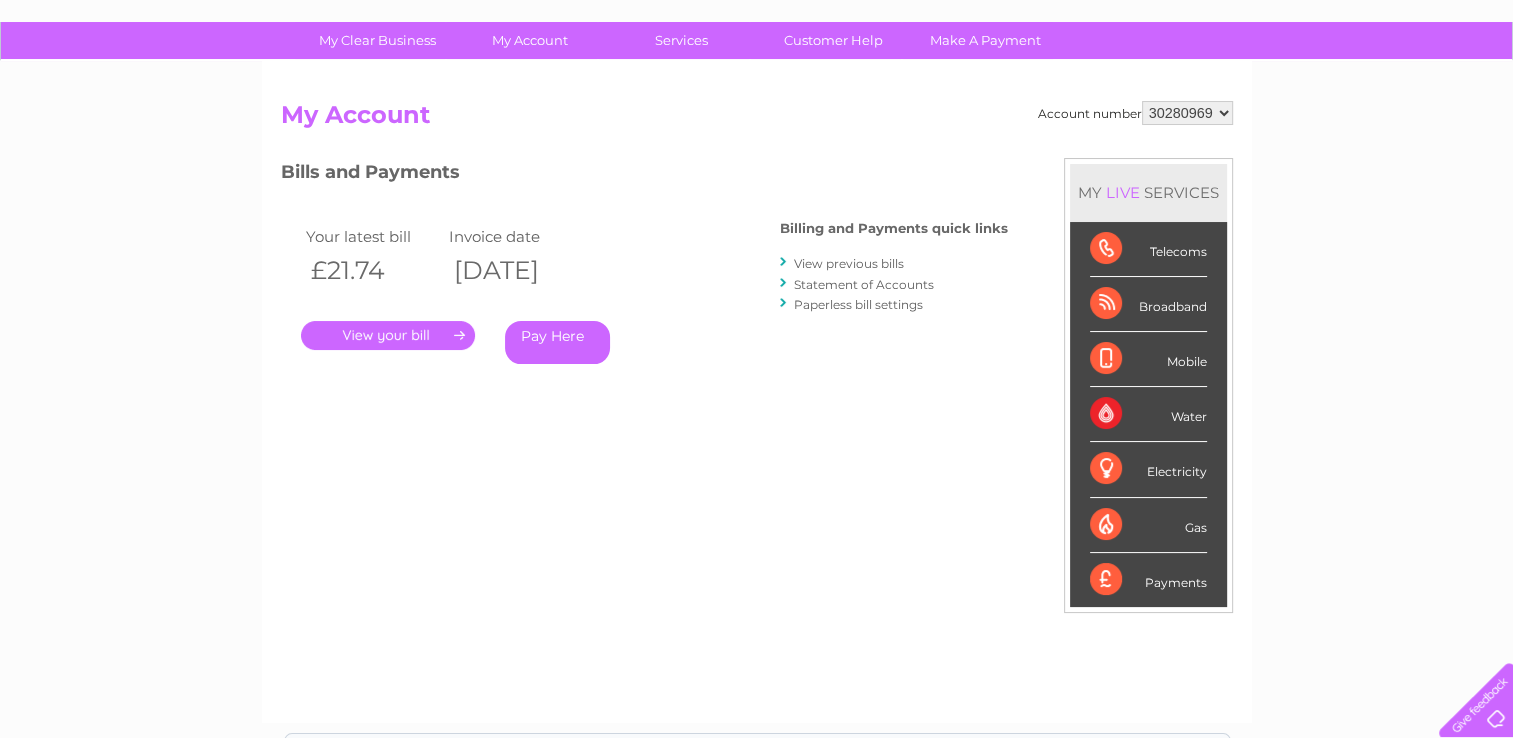 scroll, scrollTop: 128, scrollLeft: 0, axis: vertical 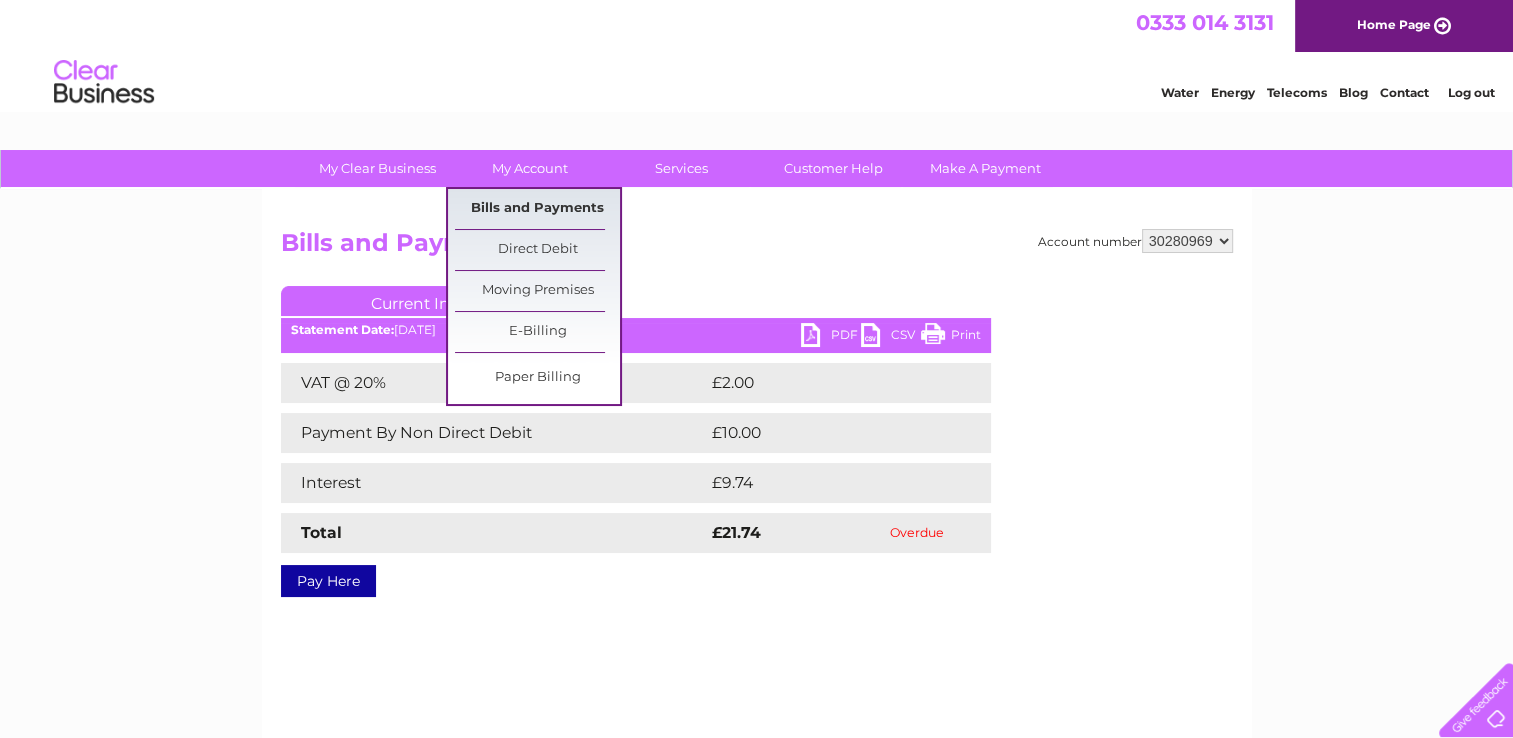 click on "Bills and Payments" at bounding box center [537, 209] 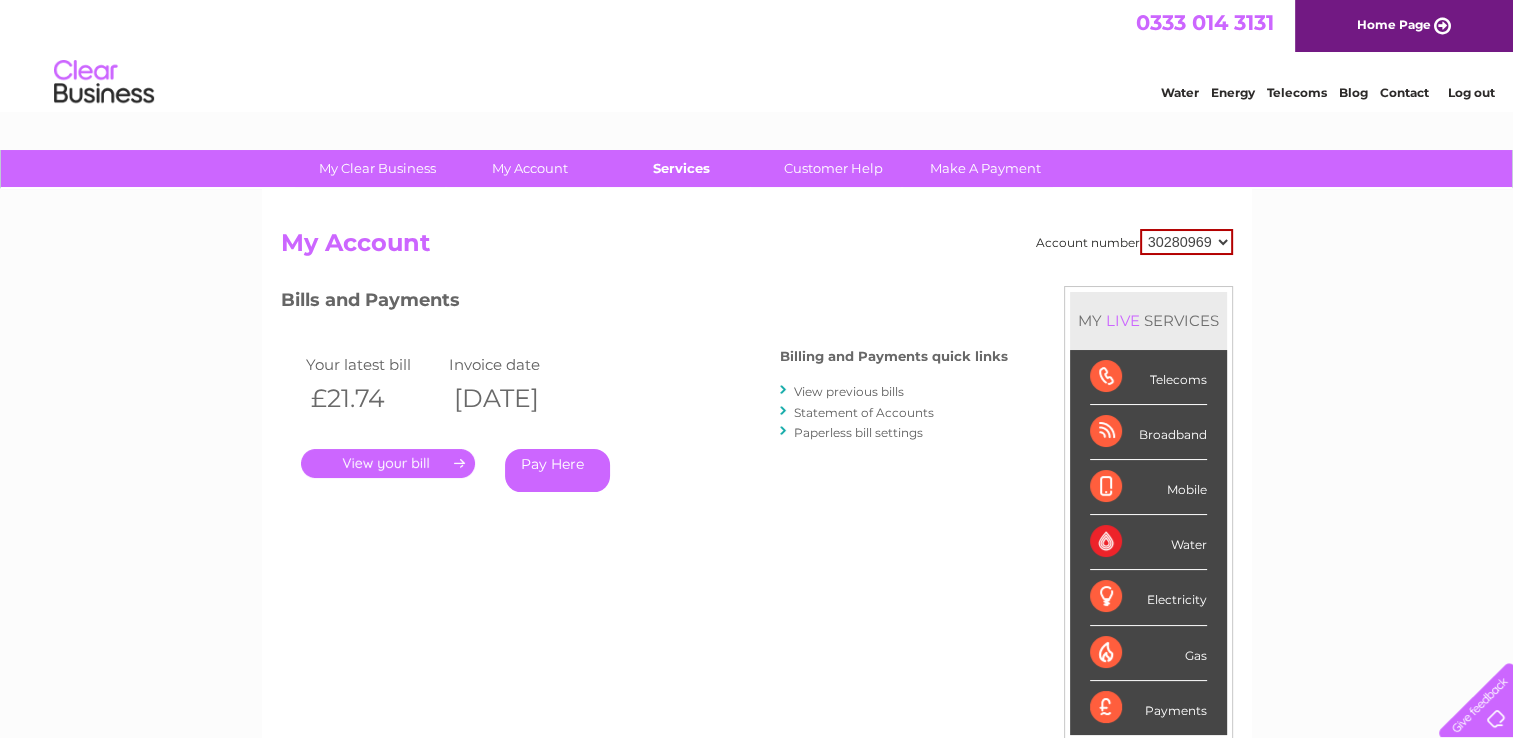 scroll, scrollTop: 0, scrollLeft: 0, axis: both 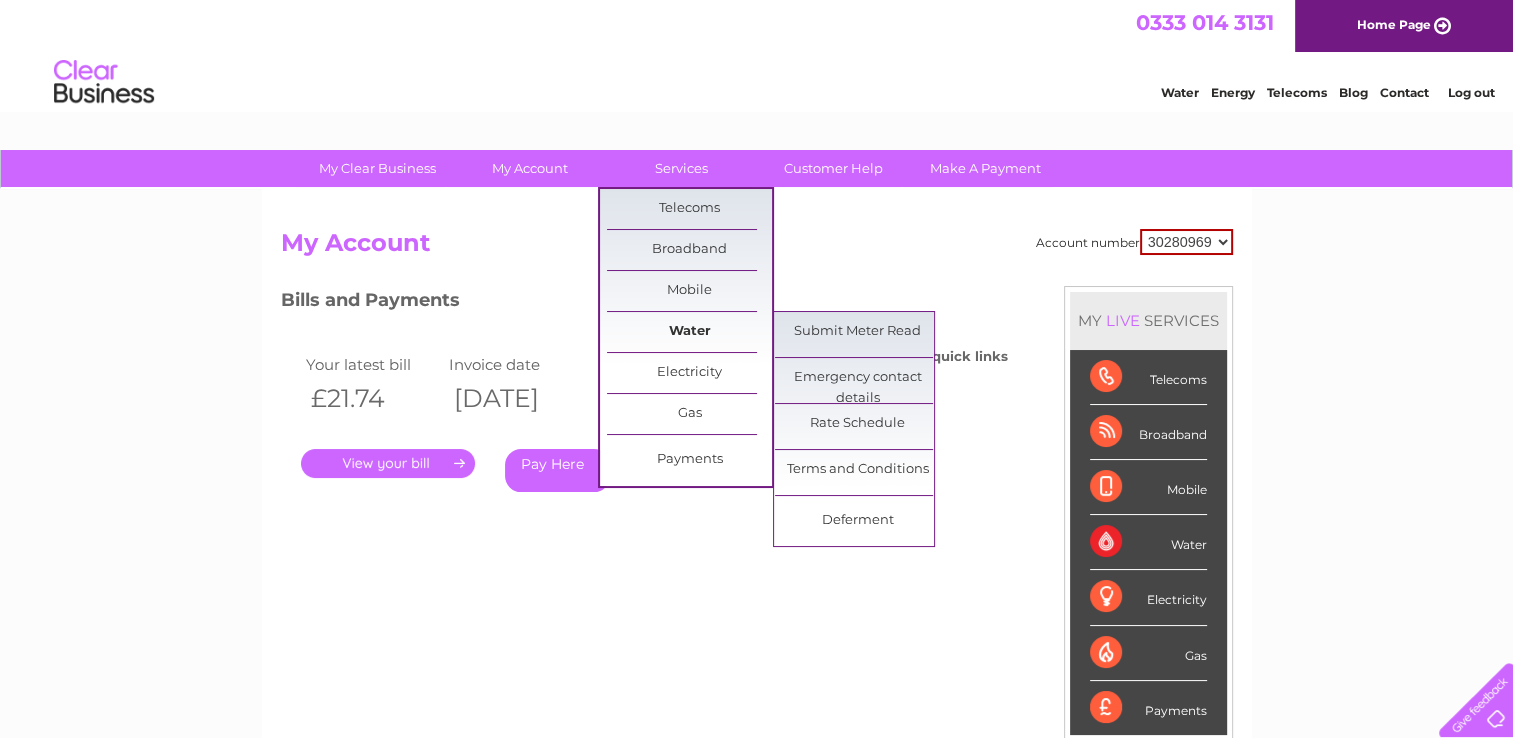click on "Water" at bounding box center (689, 332) 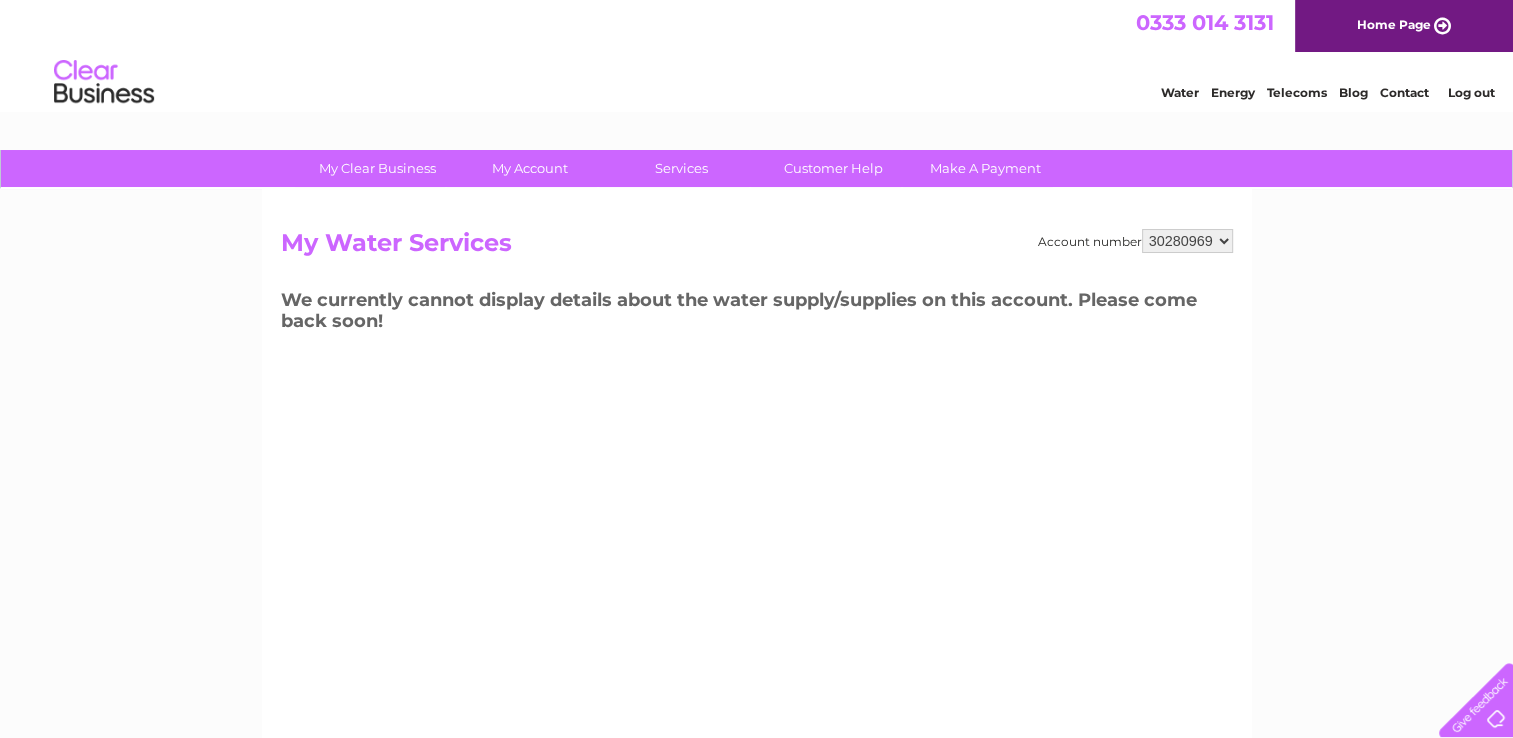 scroll, scrollTop: 0, scrollLeft: 0, axis: both 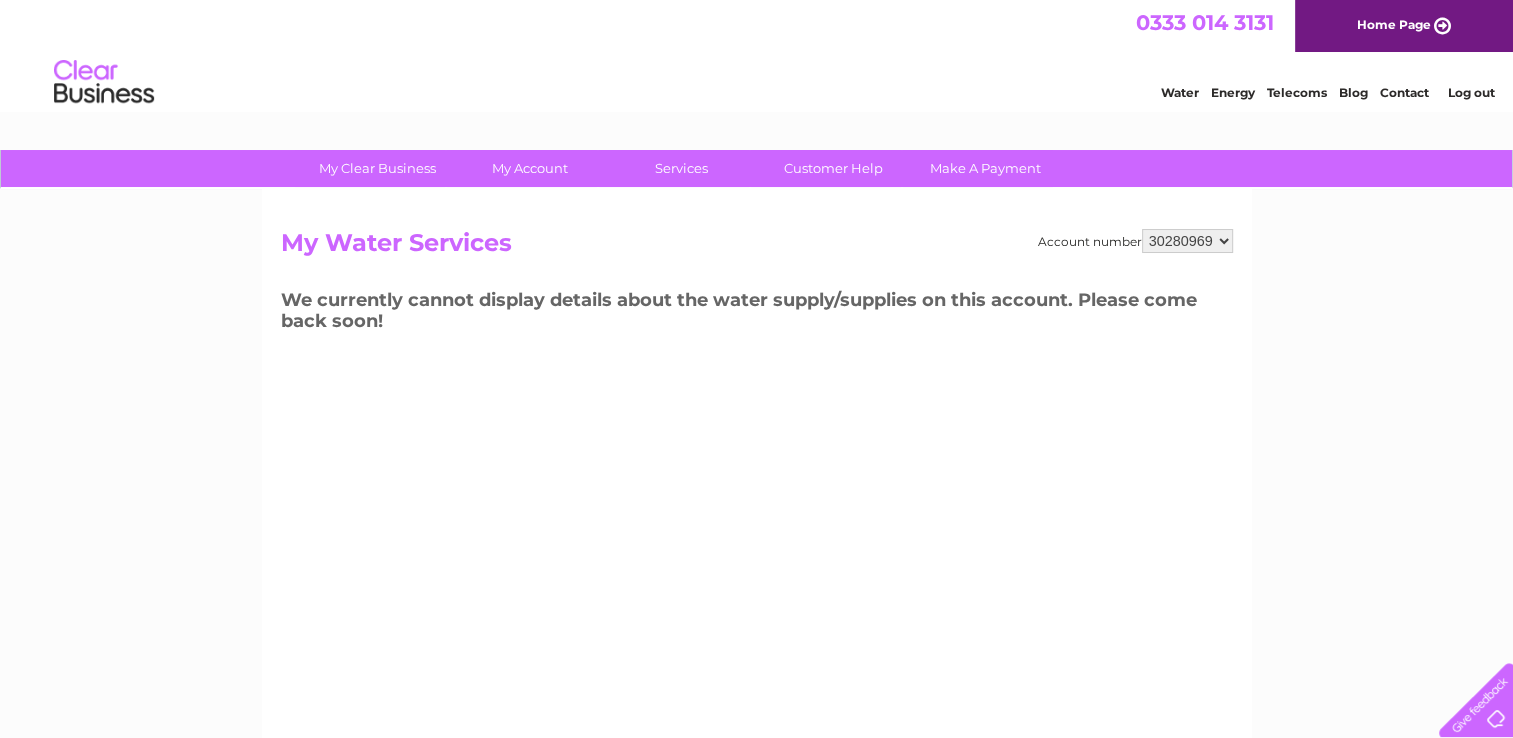 click on "Log out" at bounding box center [1470, 92] 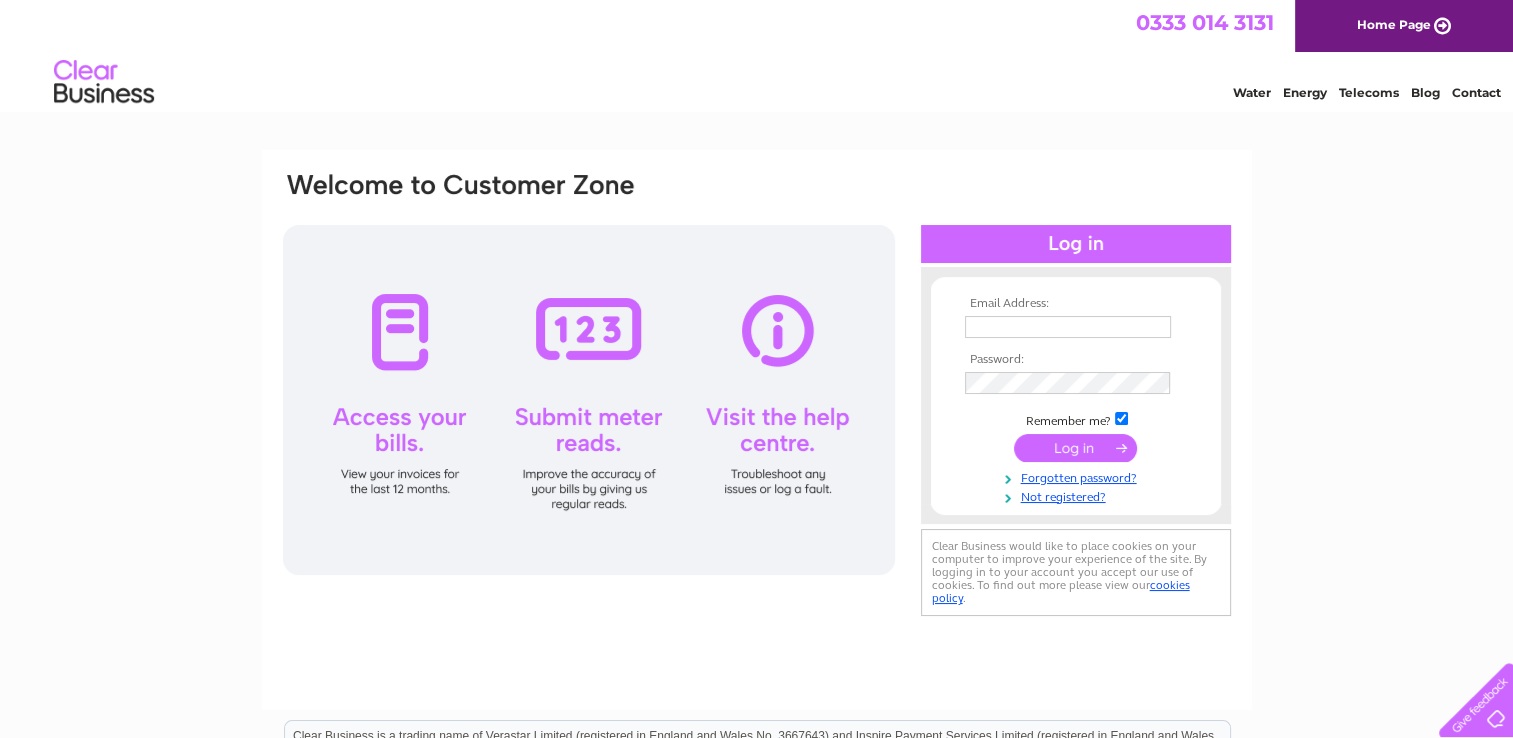 scroll, scrollTop: 0, scrollLeft: 0, axis: both 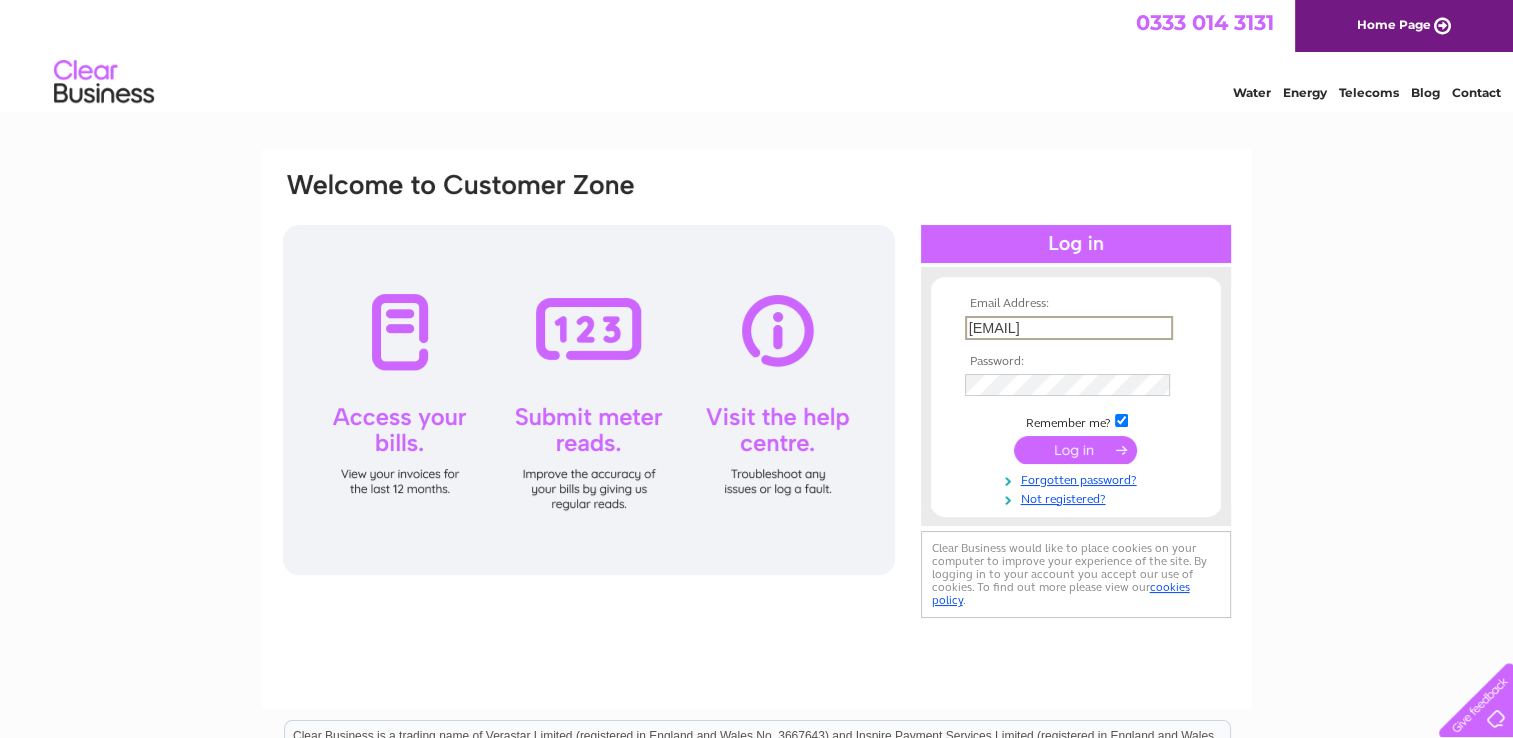 click on "[EMAIL]" at bounding box center (1069, 328) 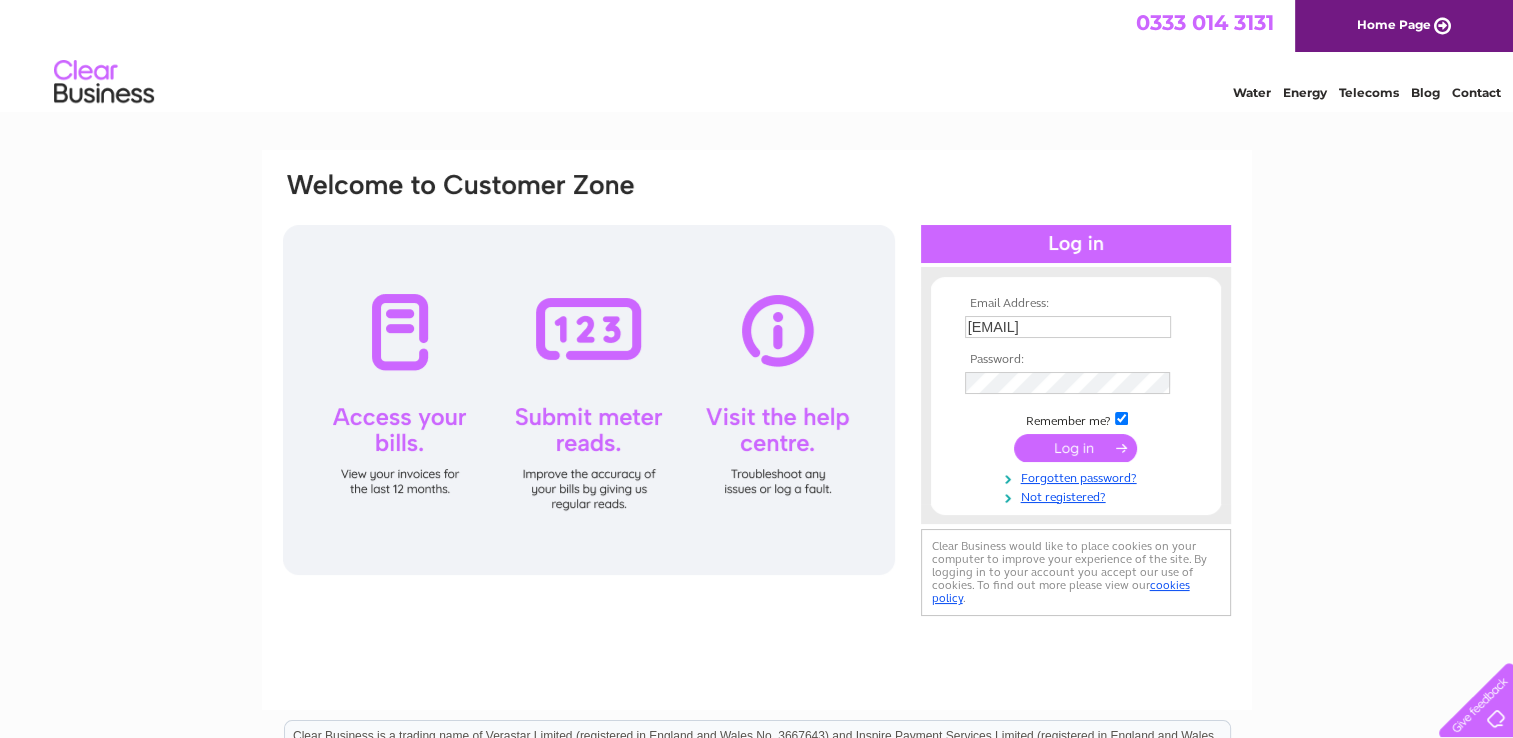 click on "Email Address:
divinengalu@hotmail.co.uk
Password:
Forgotten password?" at bounding box center [756, 601] 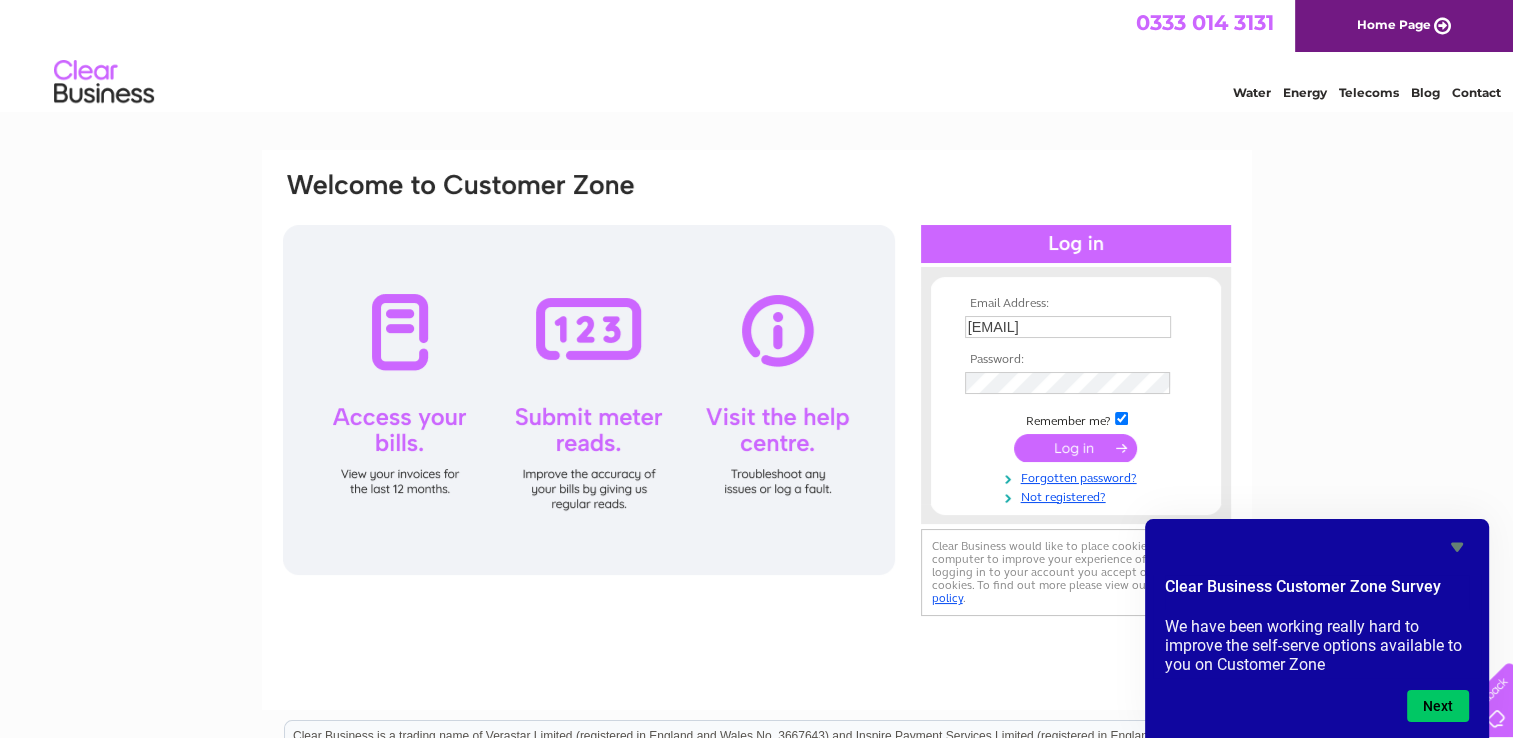 click at bounding box center (1075, 448) 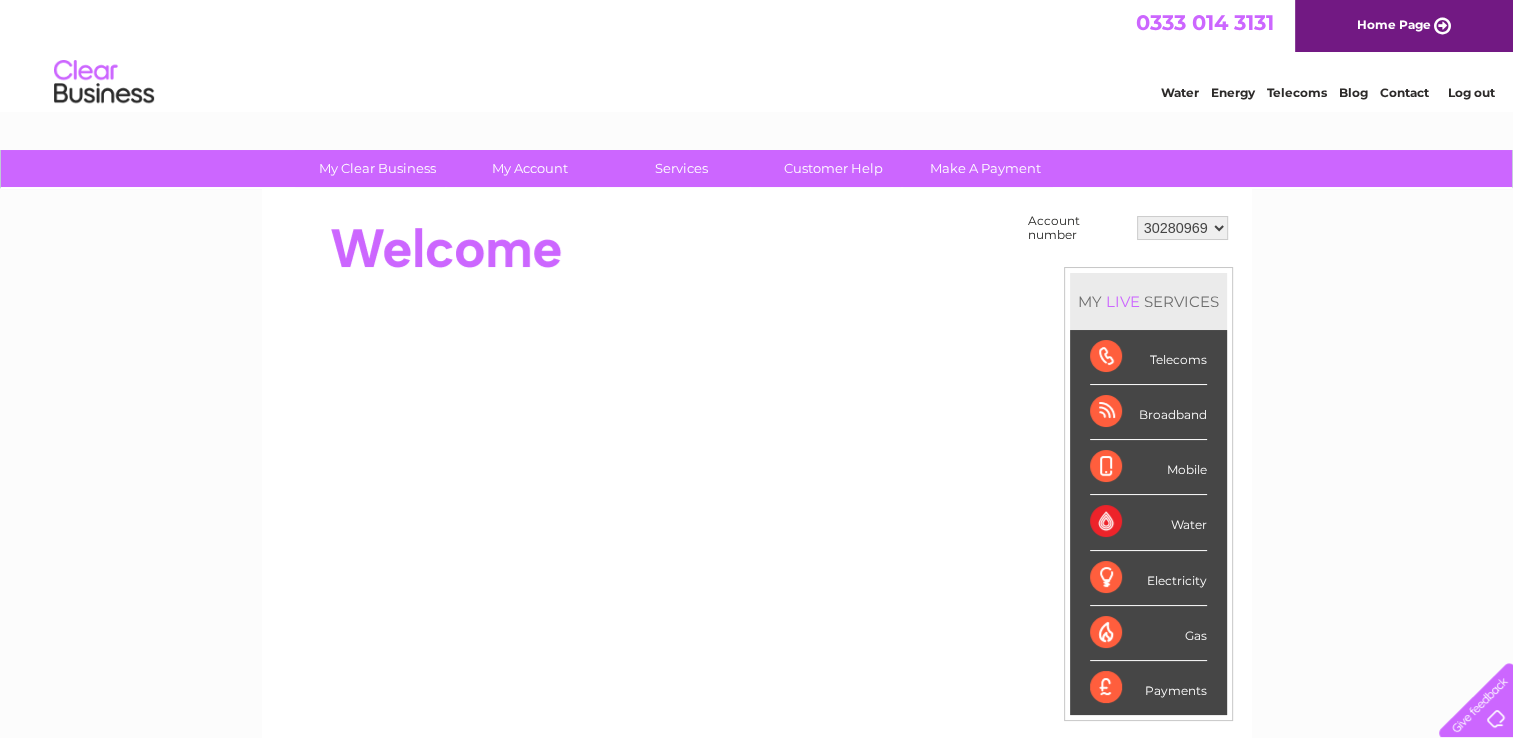 scroll, scrollTop: 0, scrollLeft: 0, axis: both 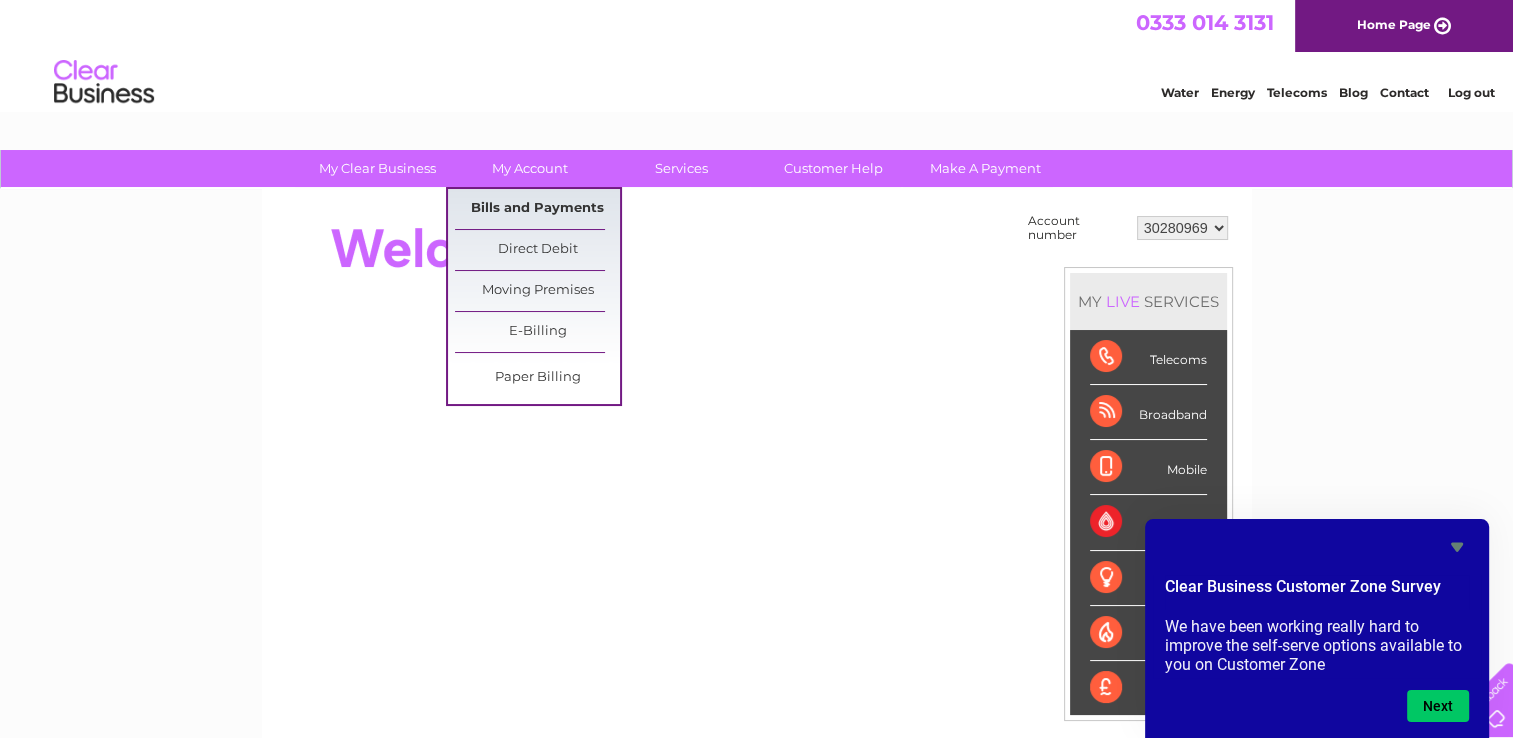 click on "Bills and Payments" at bounding box center [537, 209] 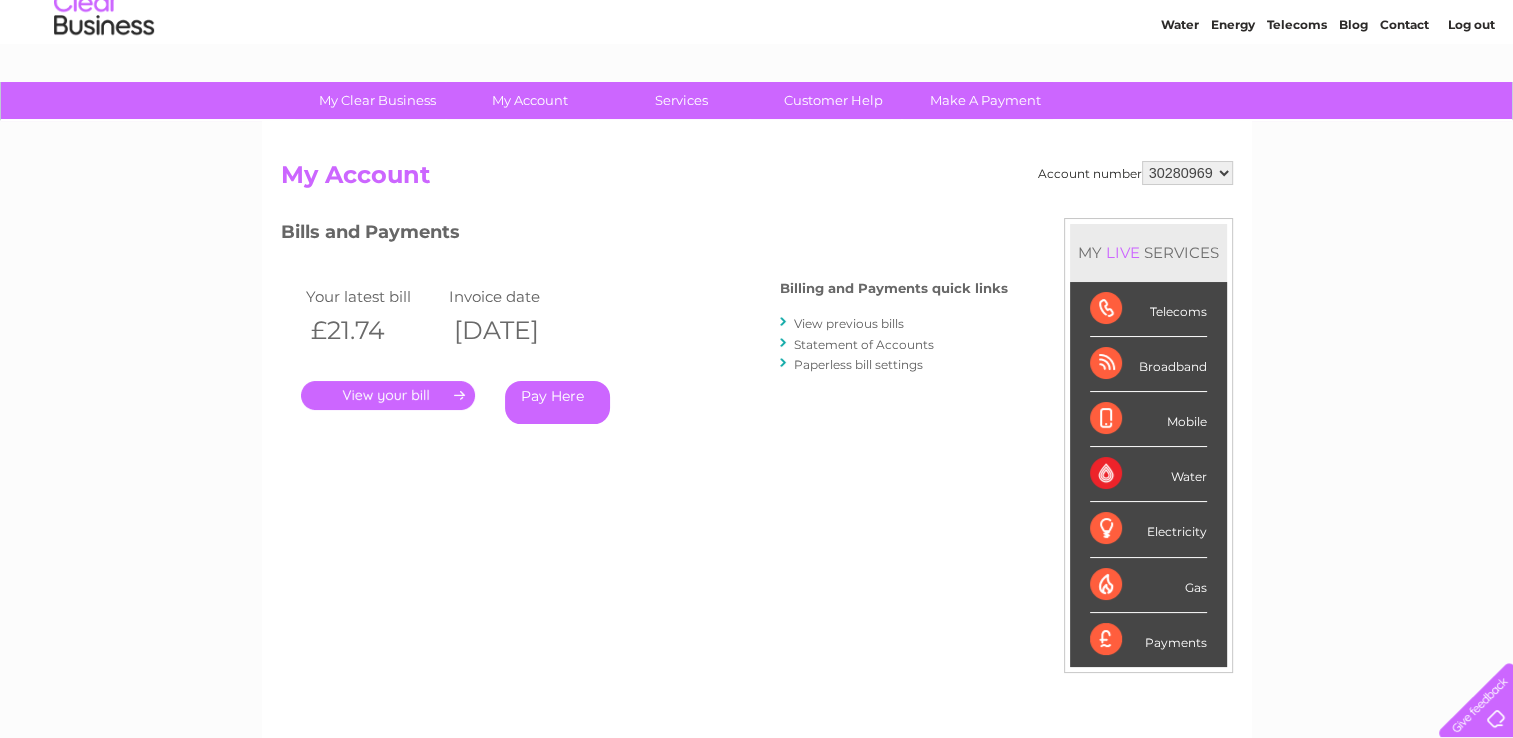 scroll, scrollTop: 76, scrollLeft: 0, axis: vertical 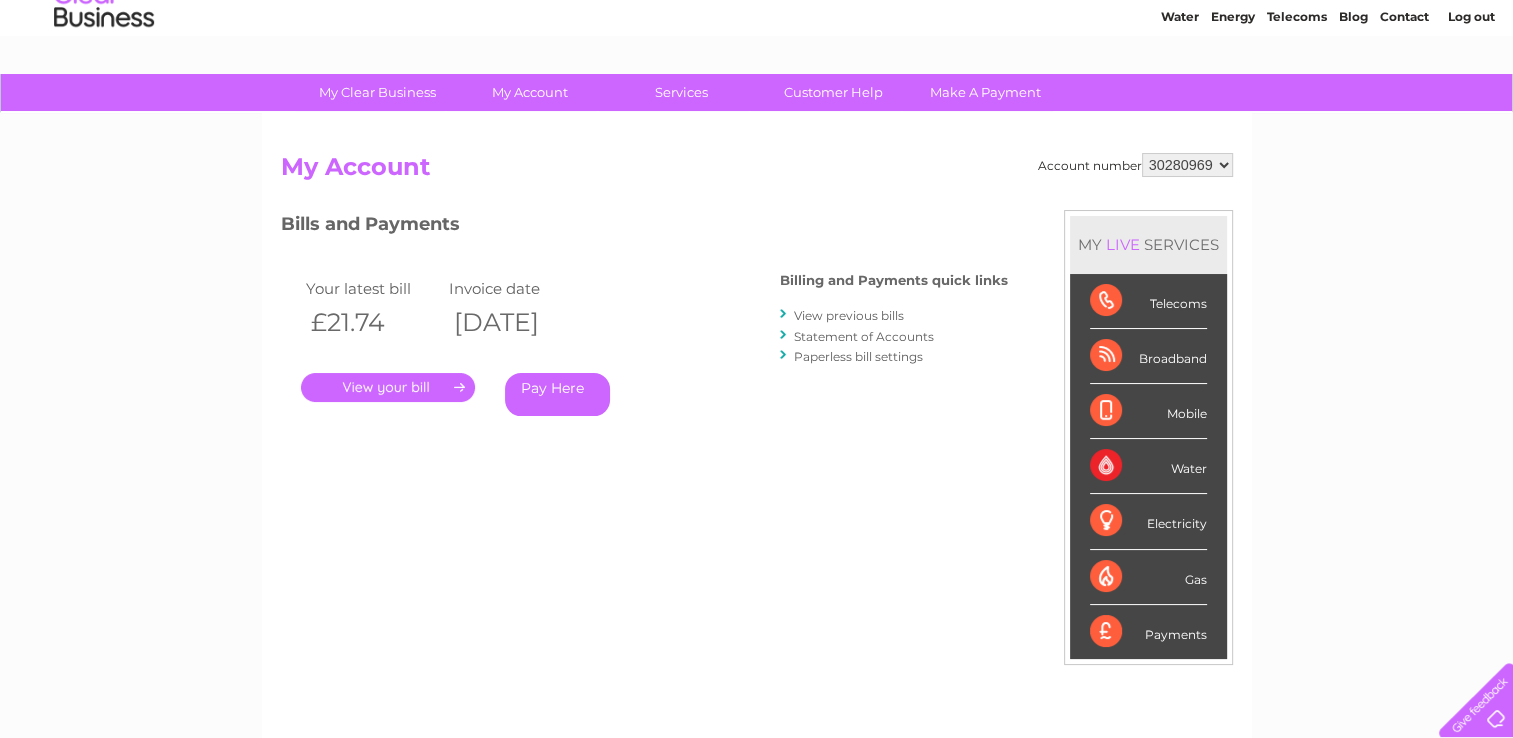 click on "Pay Here" at bounding box center (557, 394) 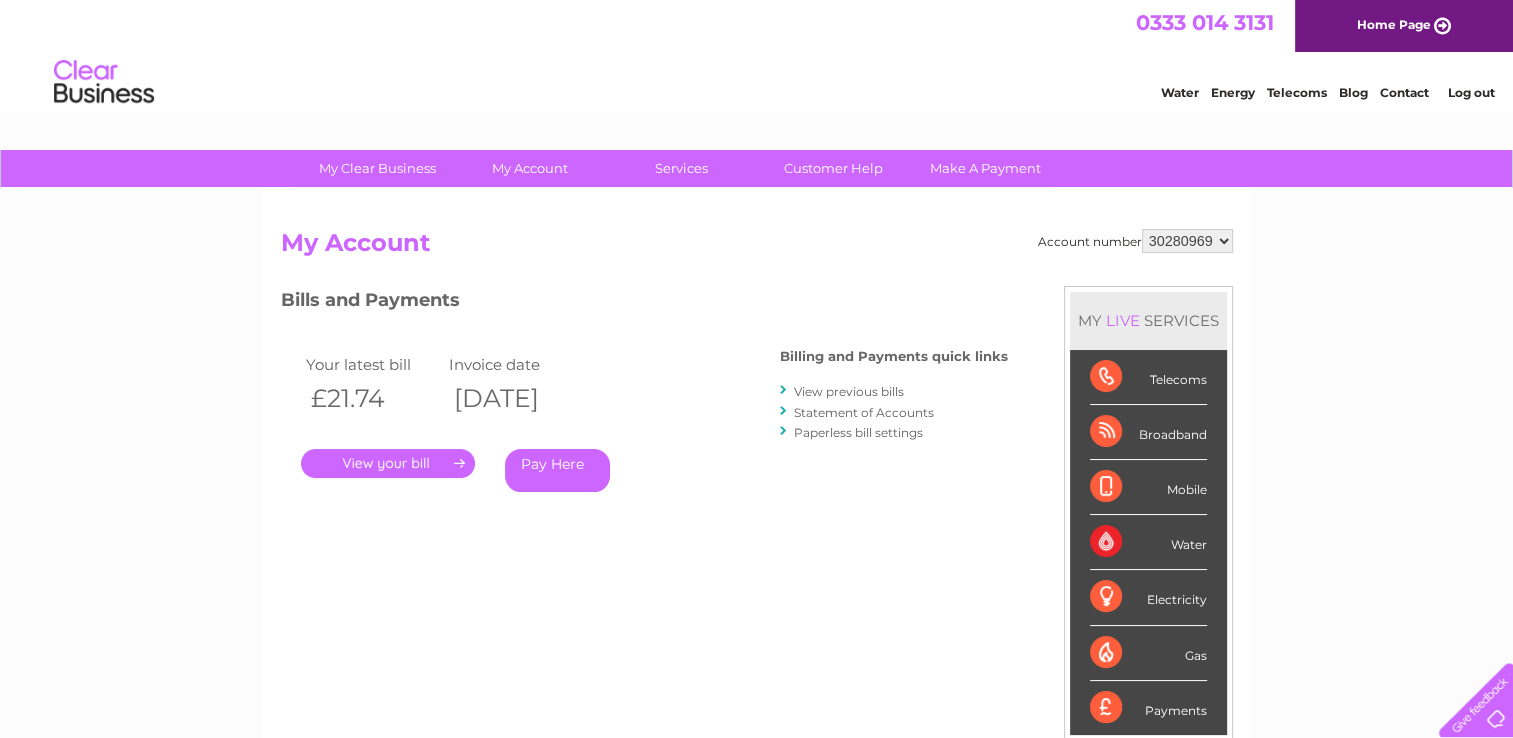 scroll, scrollTop: 0, scrollLeft: 0, axis: both 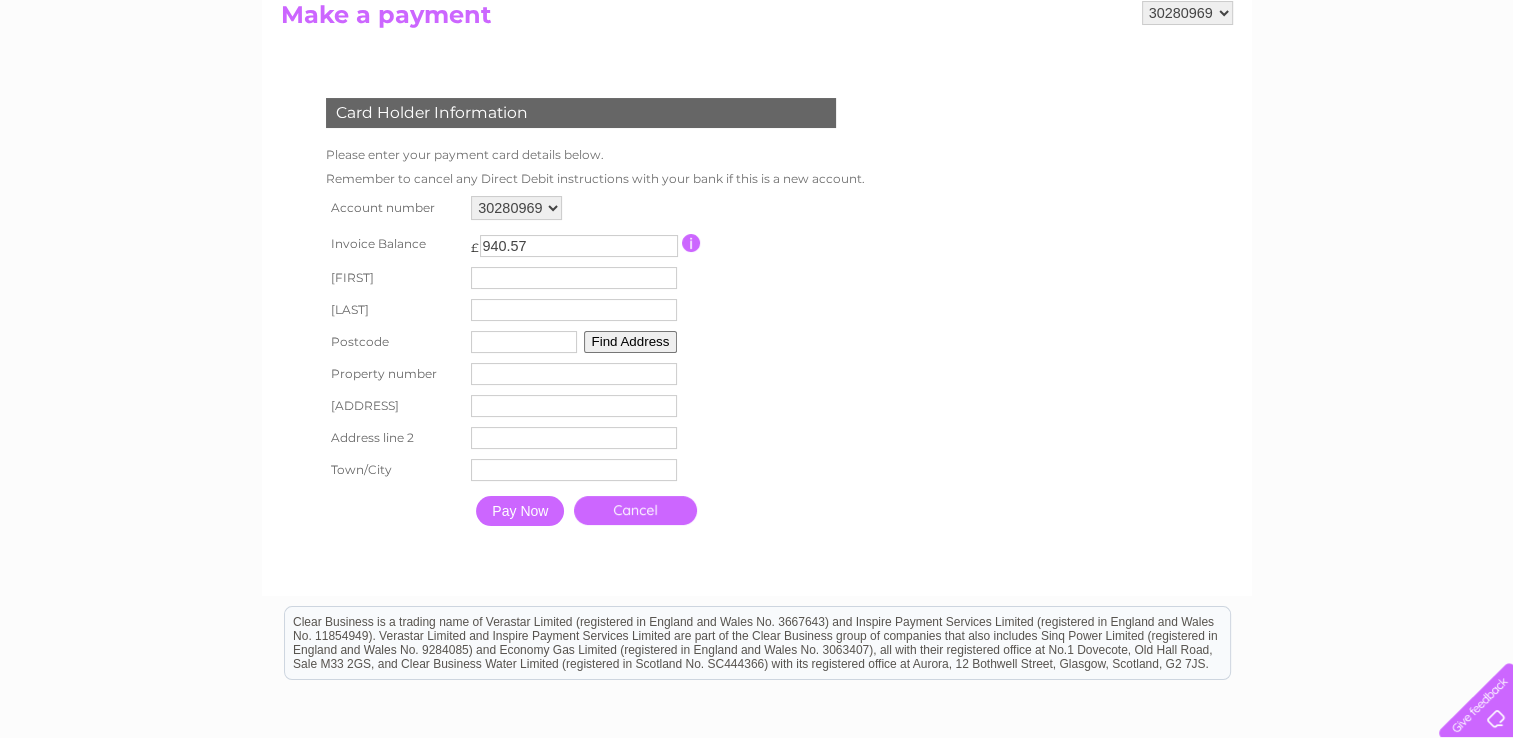 click on "Cancel" at bounding box center (635, 510) 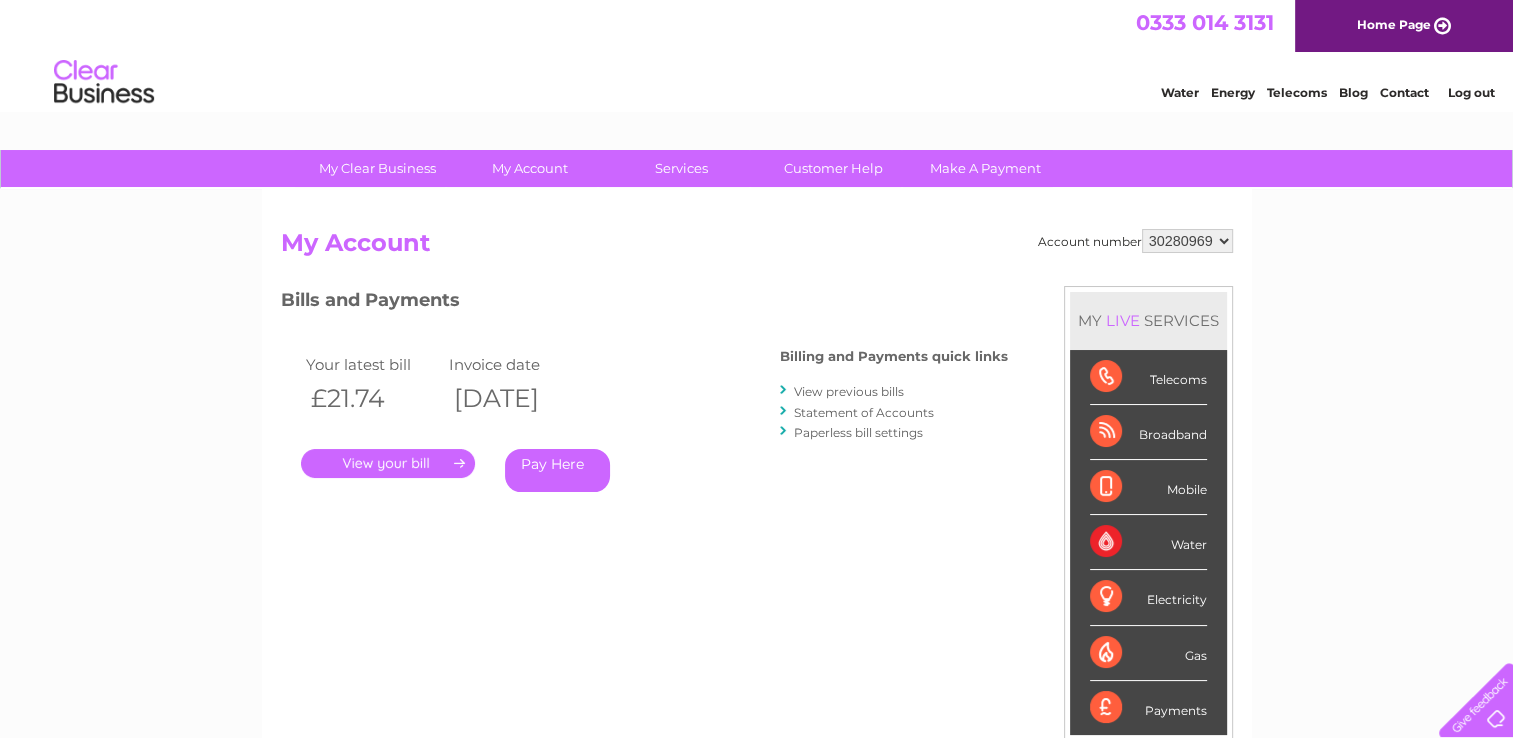 scroll, scrollTop: 0, scrollLeft: 0, axis: both 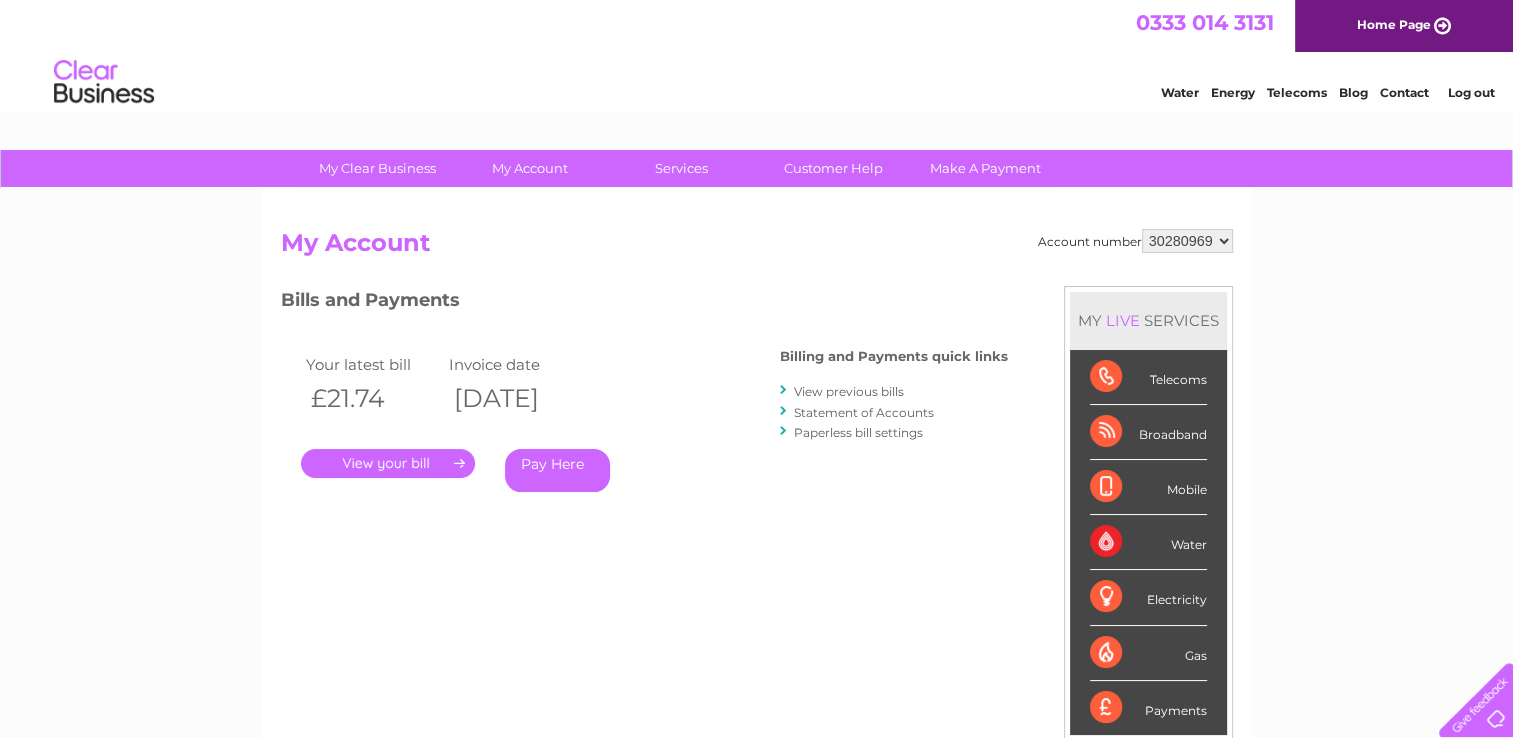 click on "View previous bills" at bounding box center [849, 391] 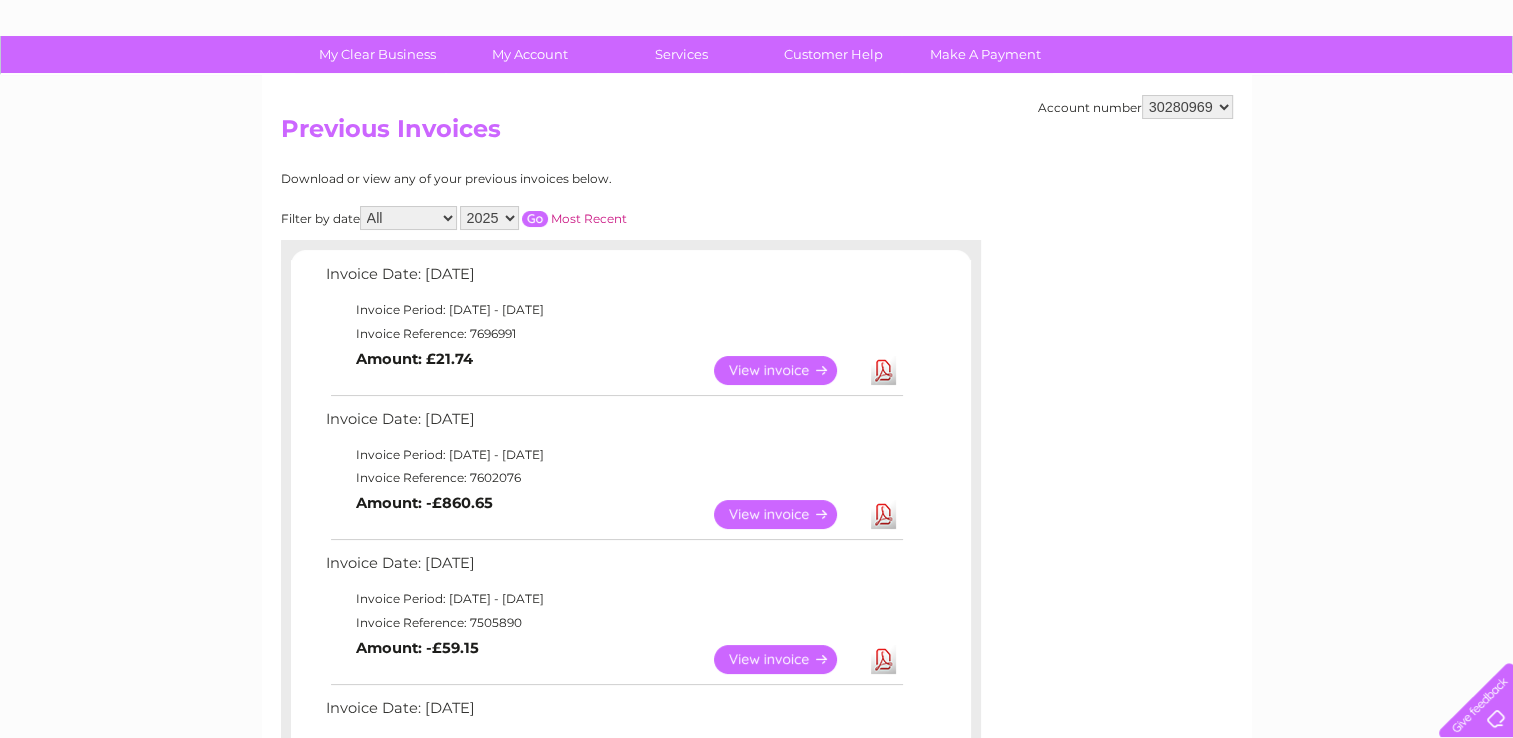 scroll, scrollTop: 0, scrollLeft: 0, axis: both 